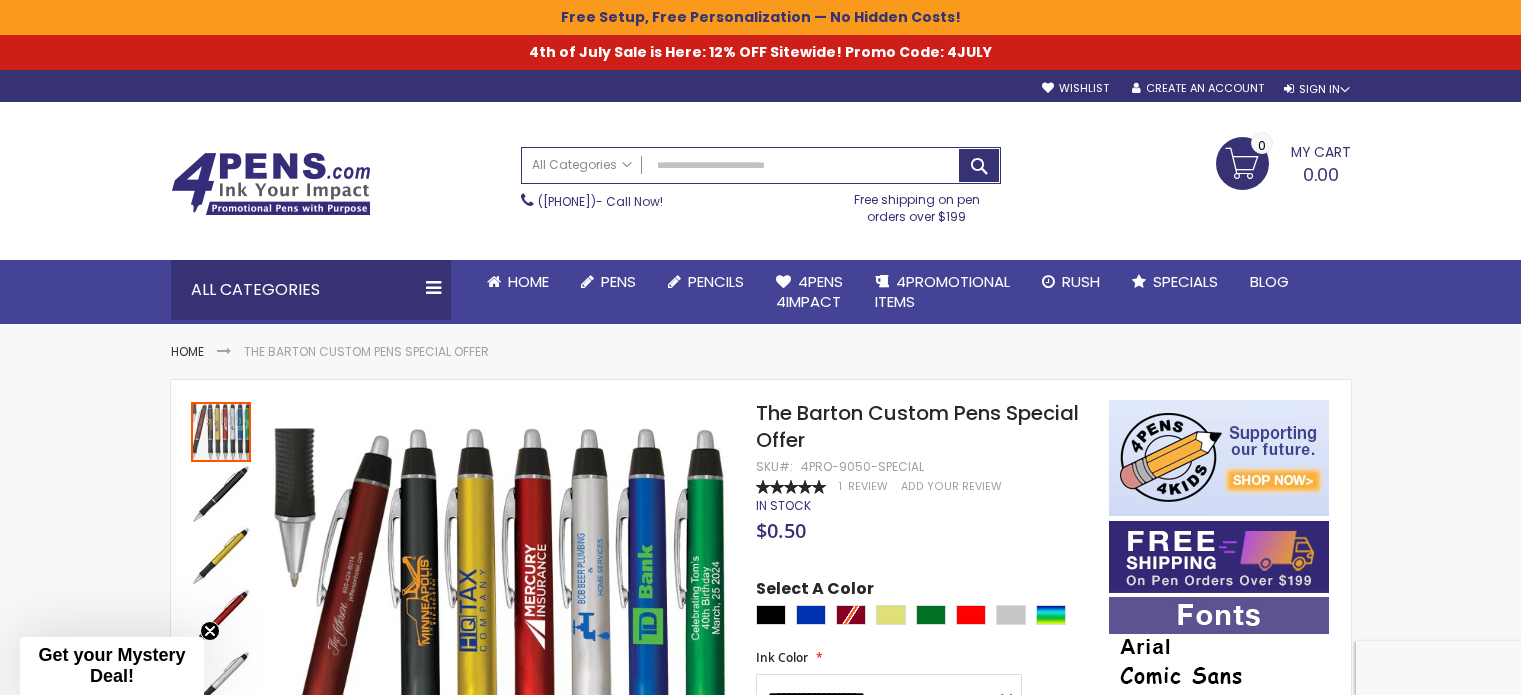scroll, scrollTop: 0, scrollLeft: 0, axis: both 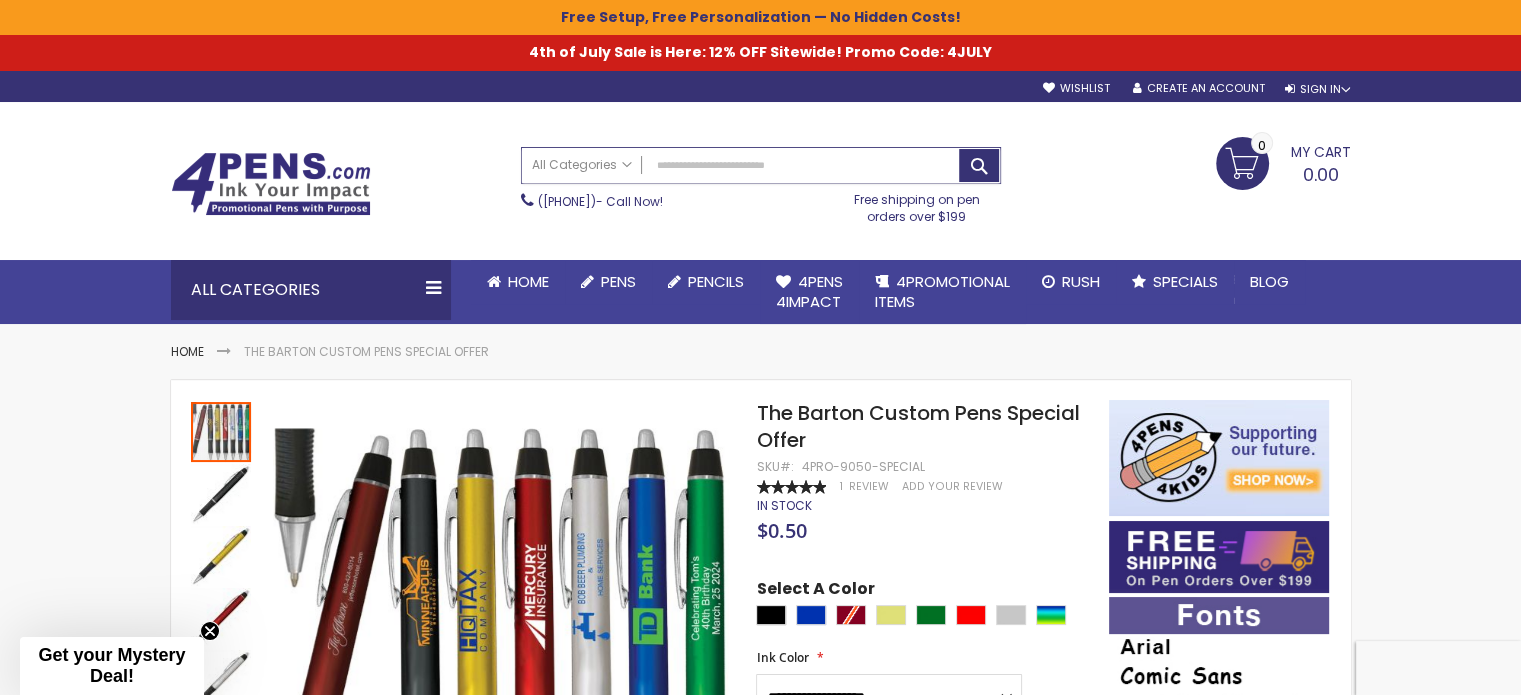 click on "Search" at bounding box center [761, 165] 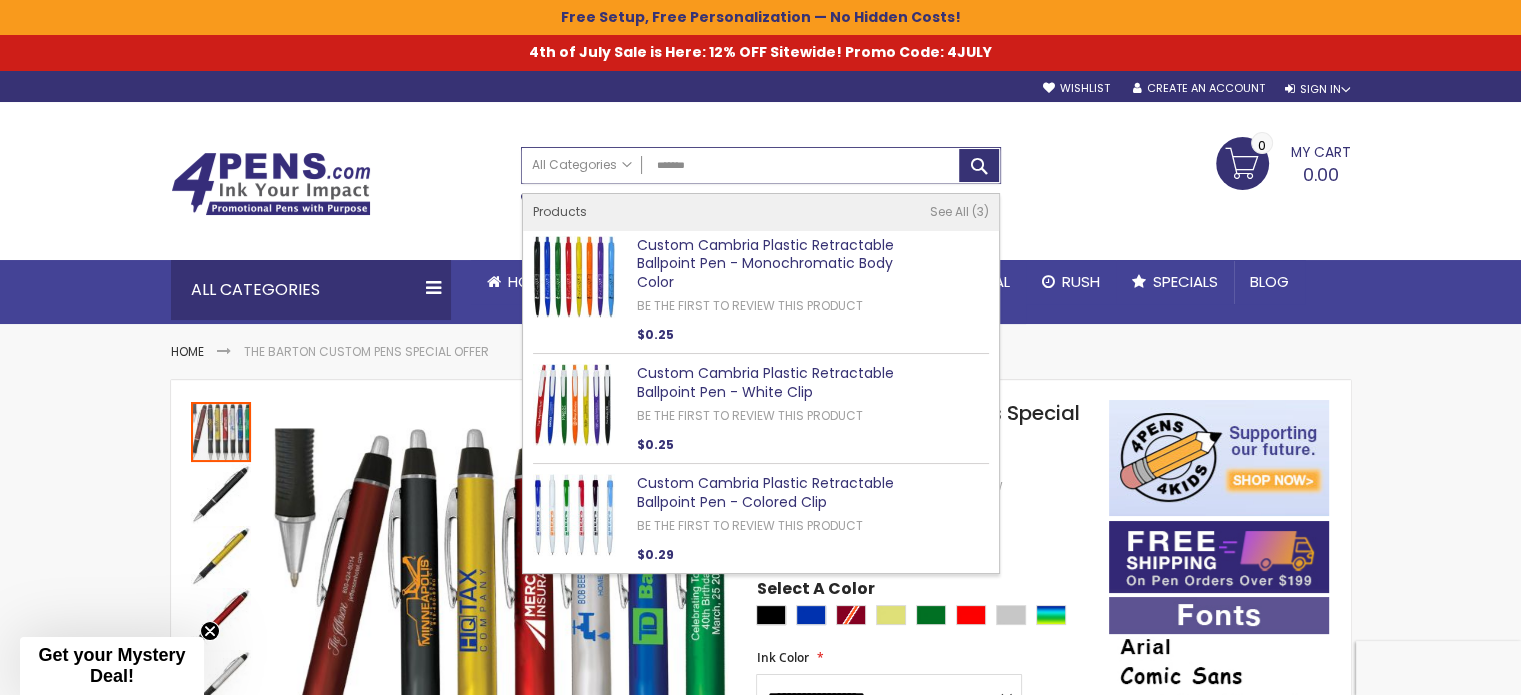 type on "*******" 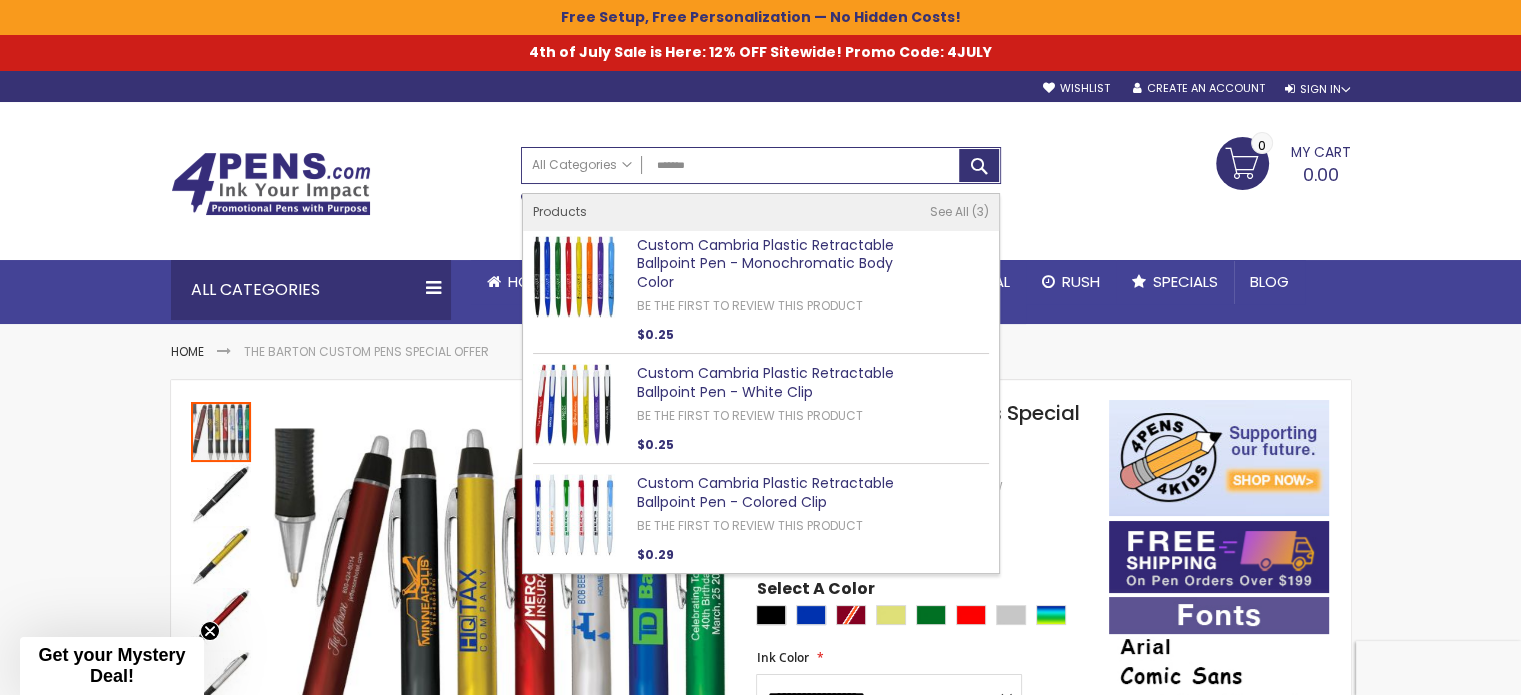 click on "Custom Cambria Plastic Retractable Ballpoint Pen - Monochromatic Body Color" at bounding box center [765, 264] 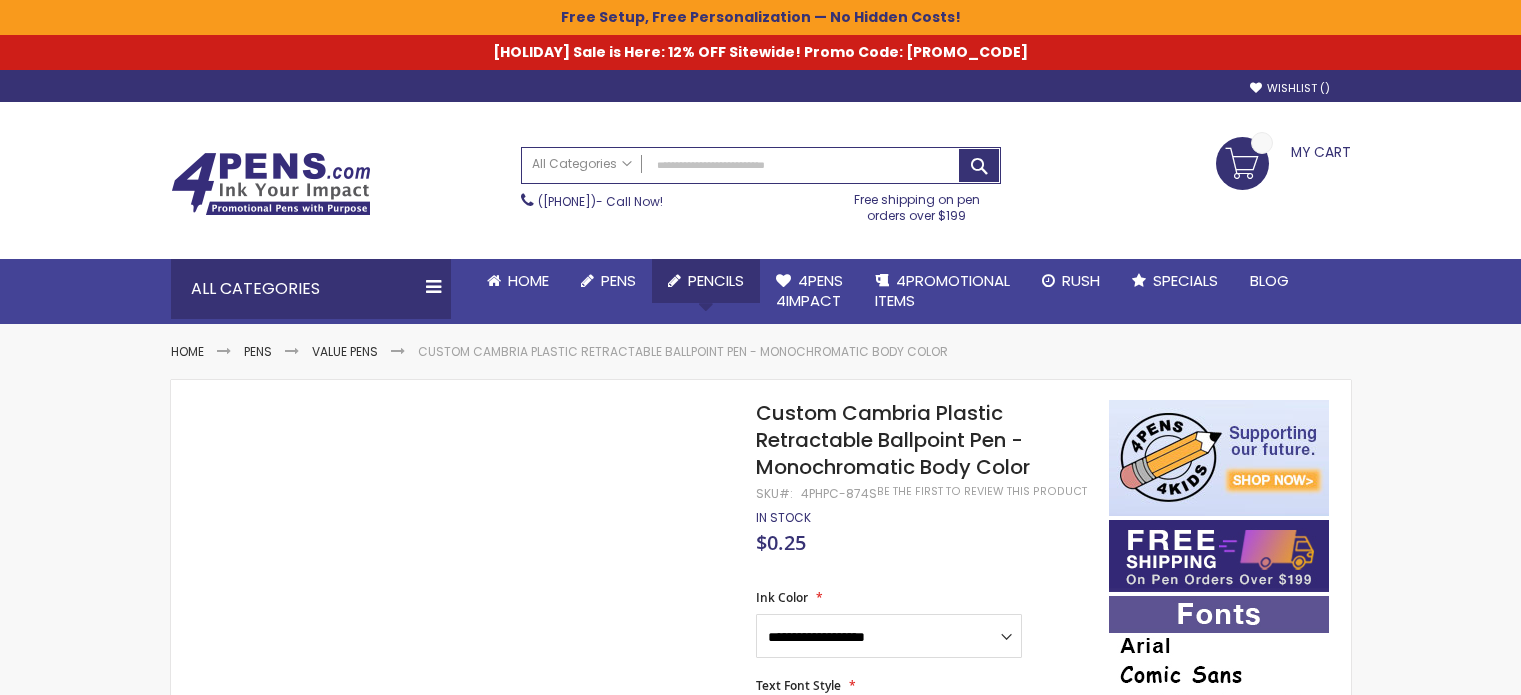 scroll, scrollTop: 0, scrollLeft: 0, axis: both 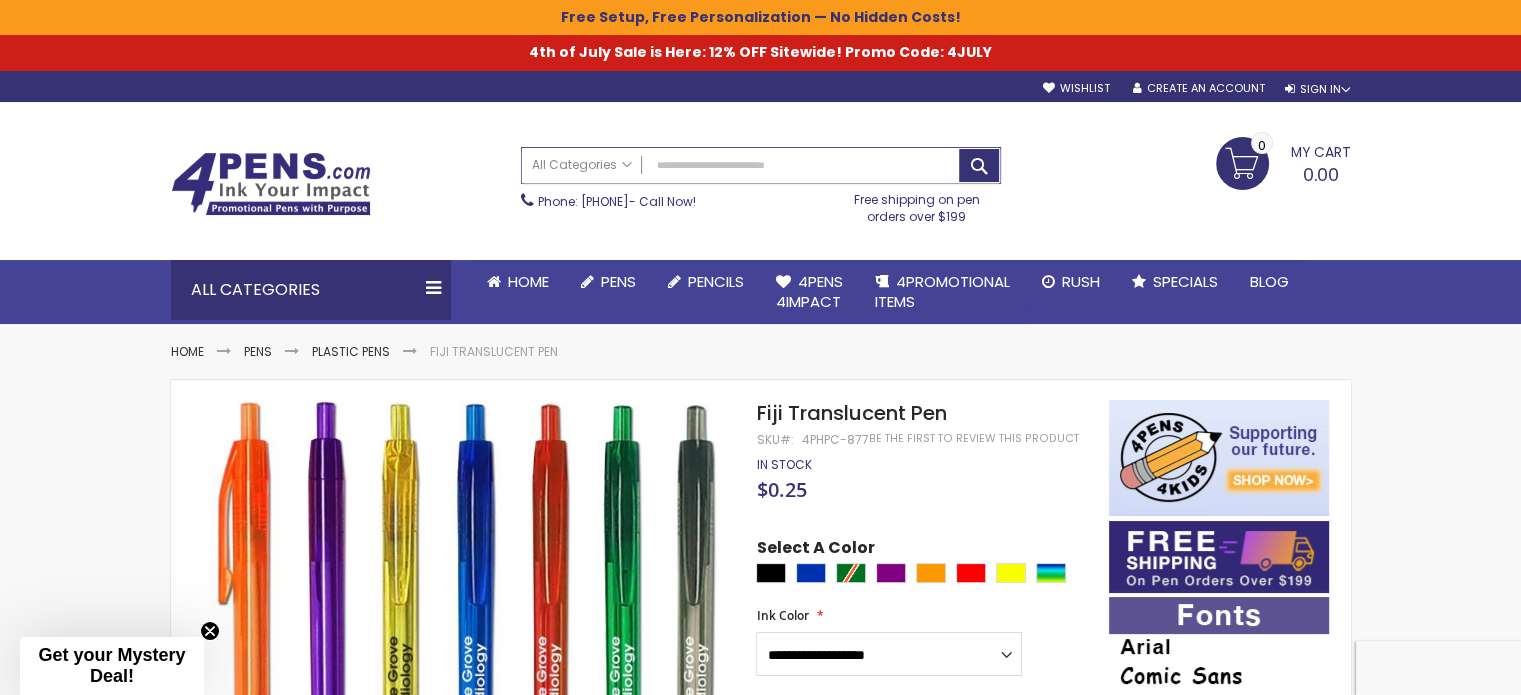 click on "Search" at bounding box center (761, 165) 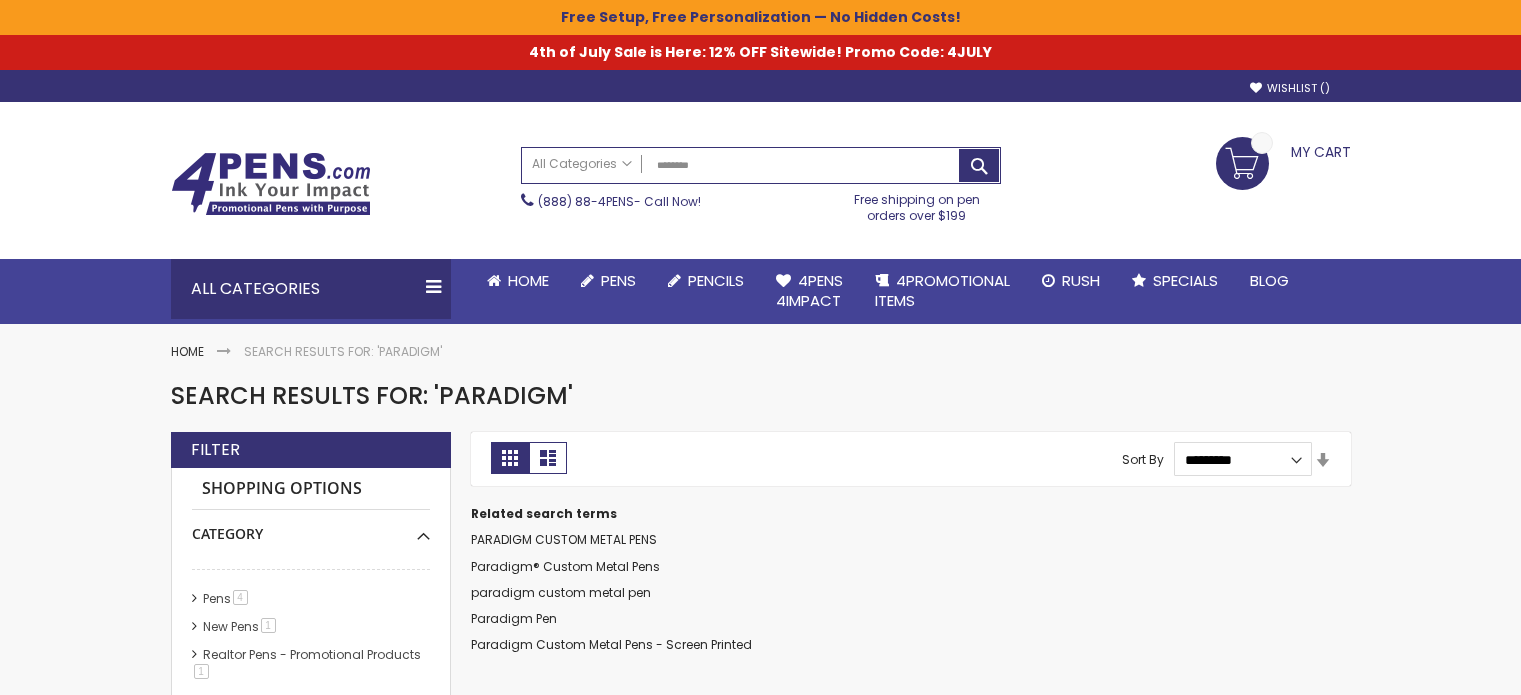 scroll, scrollTop: 0, scrollLeft: 0, axis: both 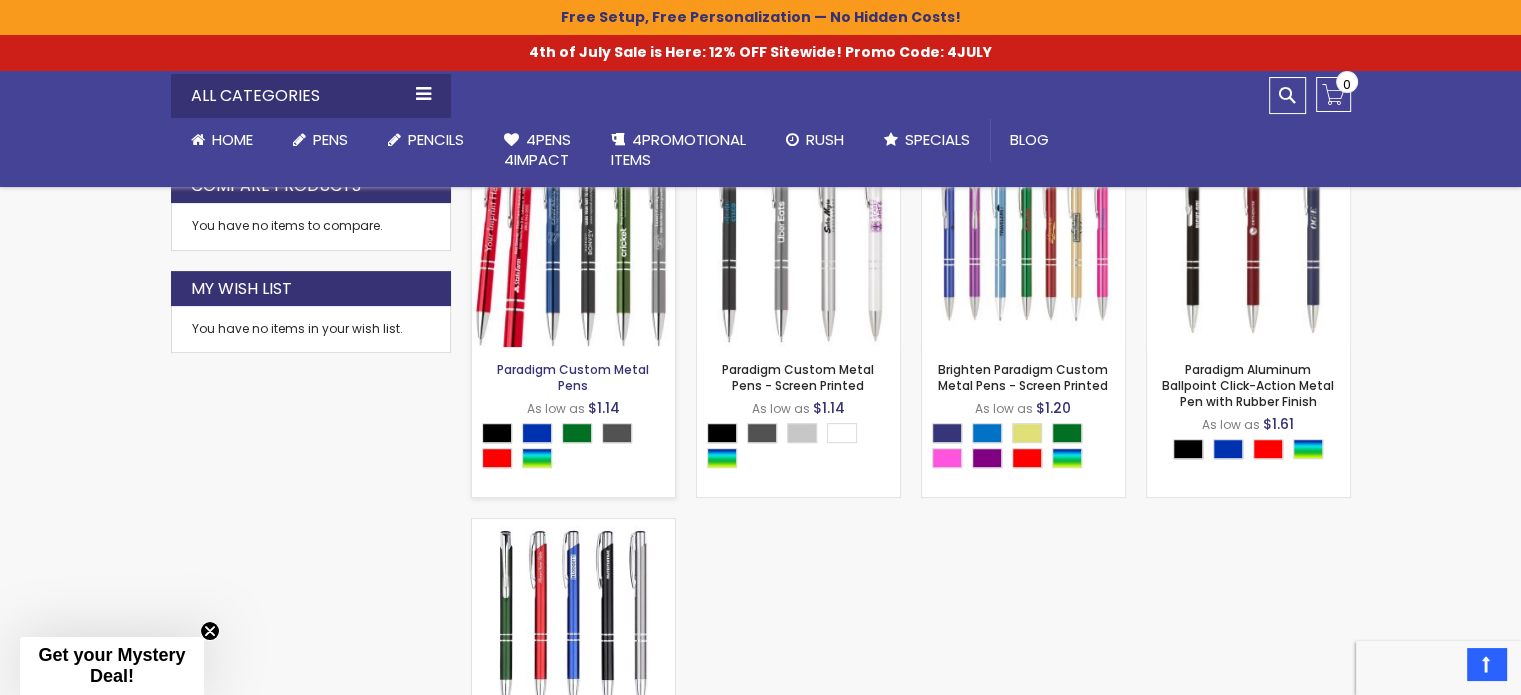 click on "Paradigm Custom Metal Pens" at bounding box center [573, 377] 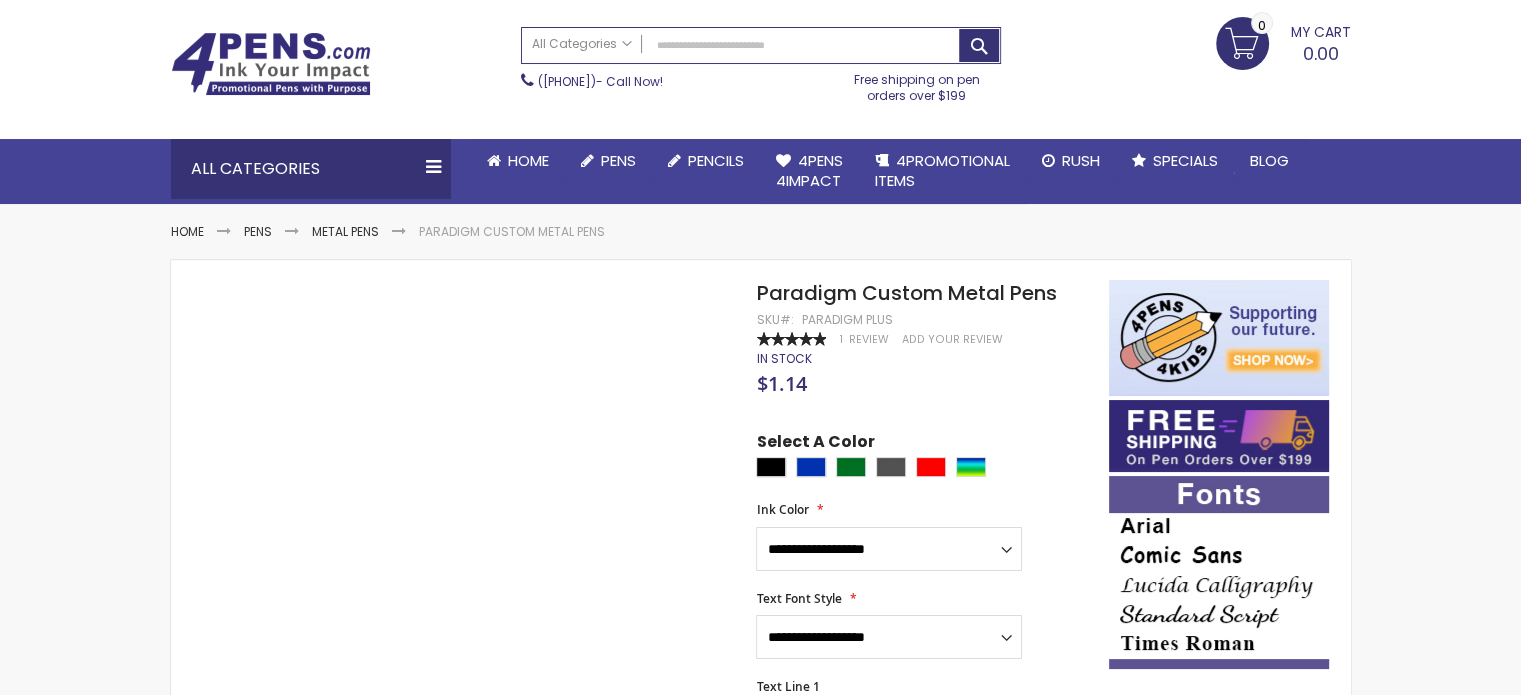 scroll, scrollTop: 0, scrollLeft: 0, axis: both 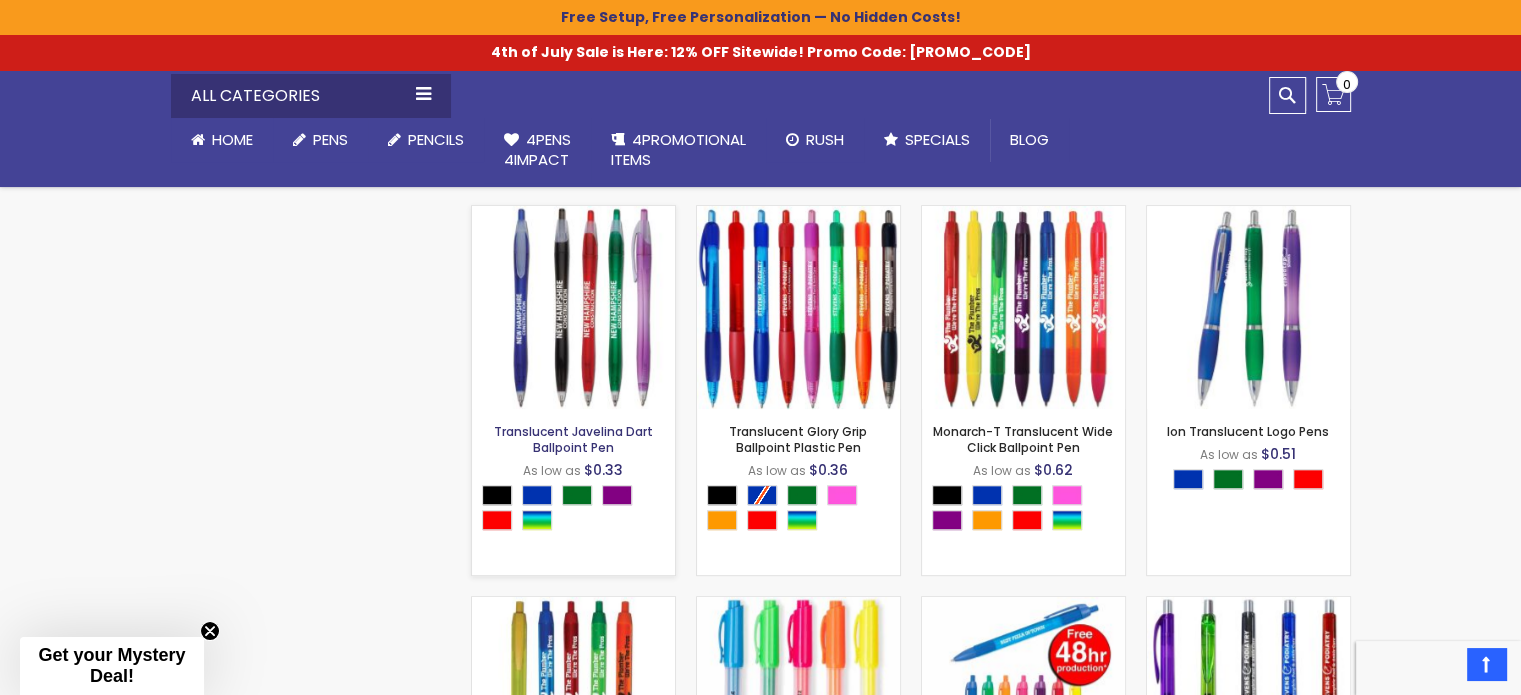 click on "Translucent Javelina Dart Ballpoint Pen" at bounding box center [573, 439] 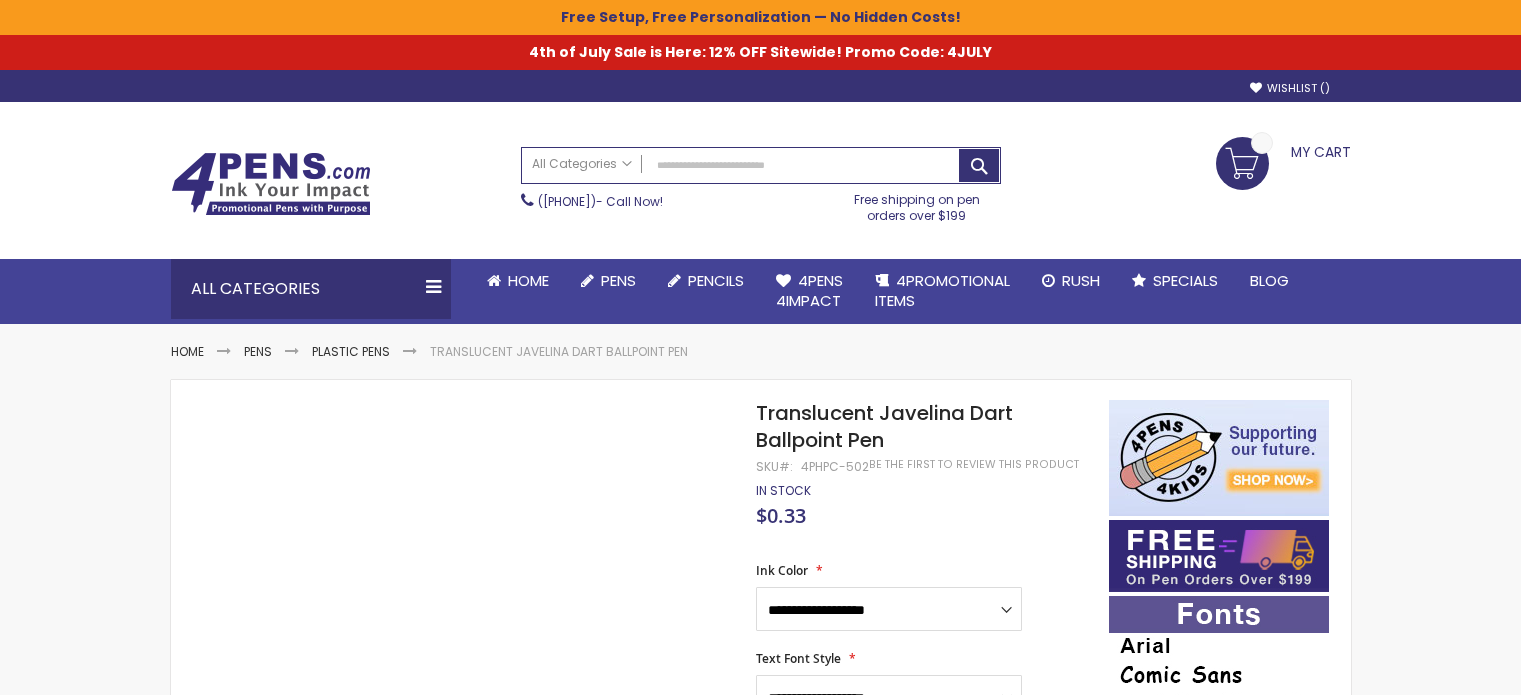 scroll, scrollTop: 0, scrollLeft: 0, axis: both 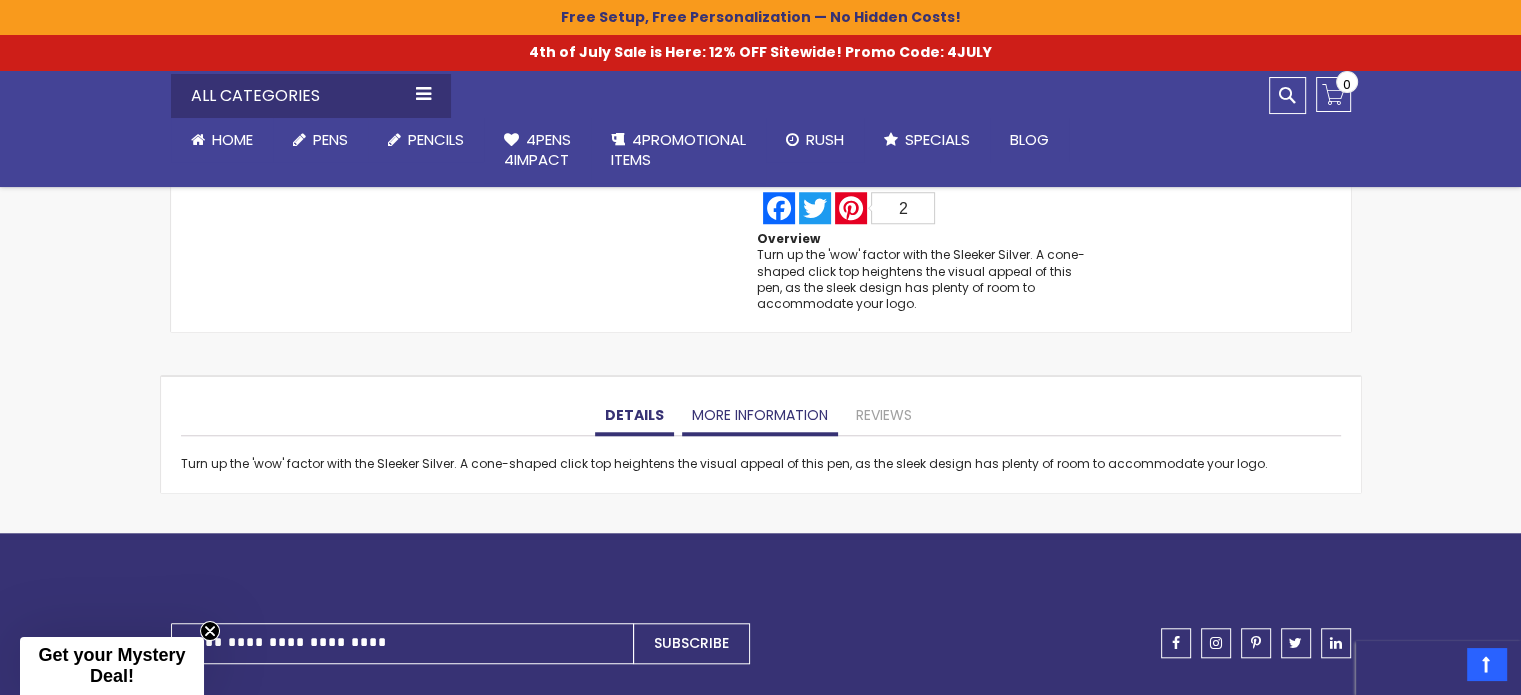 click on "More Information" at bounding box center (760, 416) 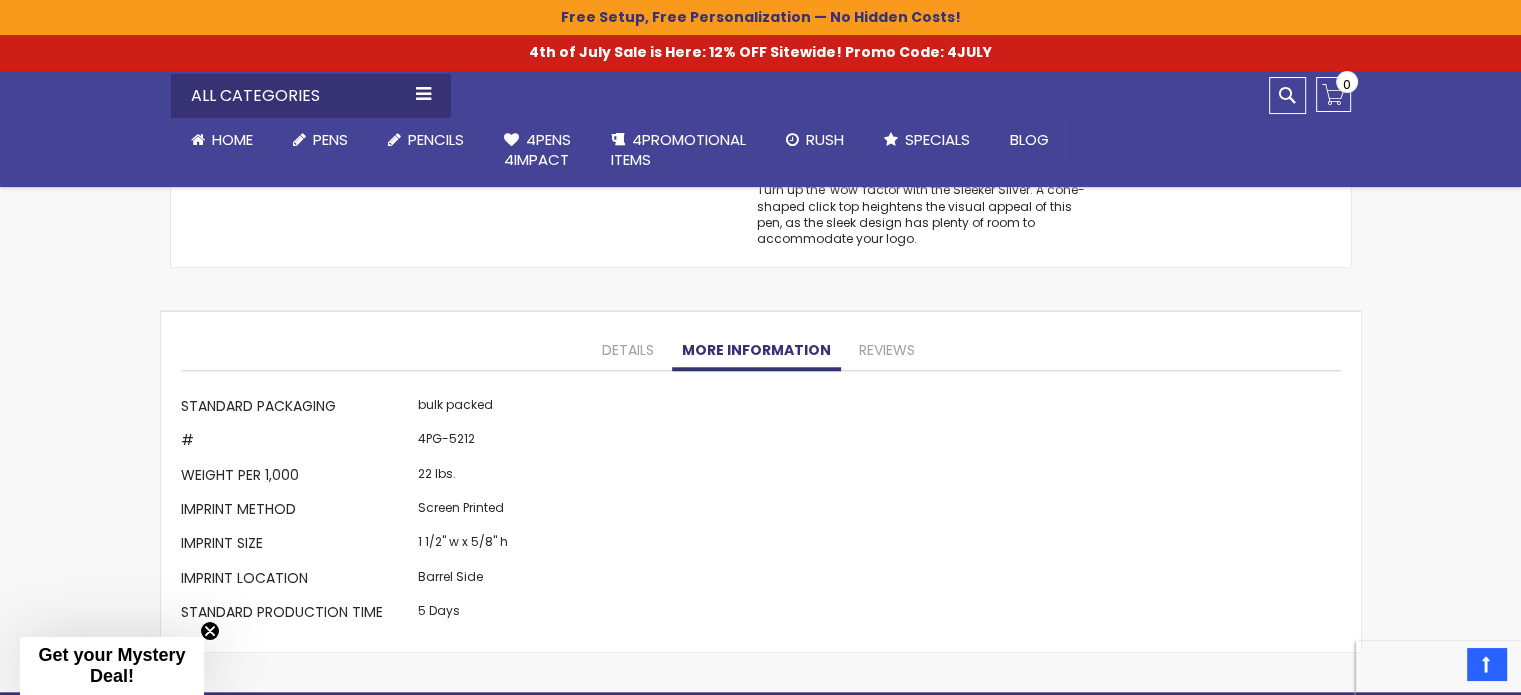 scroll, scrollTop: 1784, scrollLeft: 0, axis: vertical 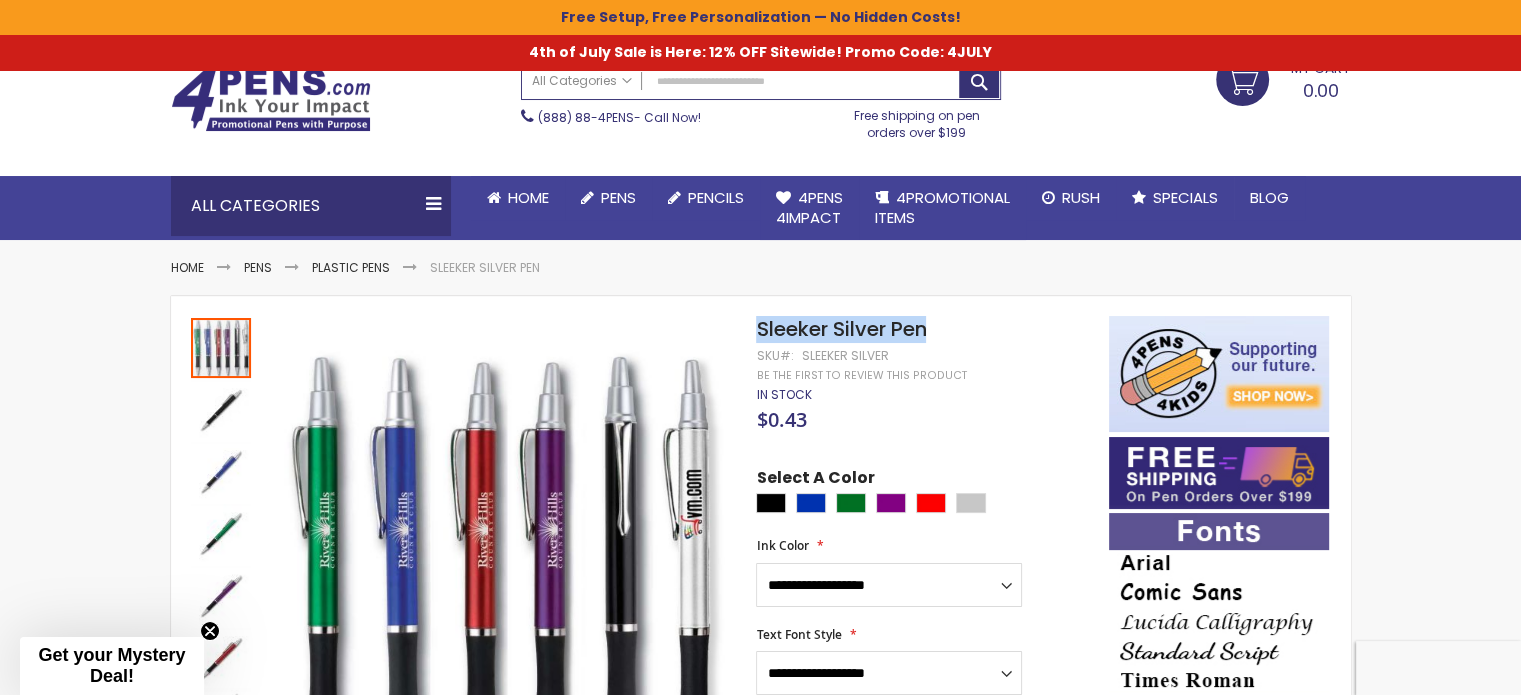 drag, startPoint x: 948, startPoint y: 328, endPoint x: 760, endPoint y: 333, distance: 188.06648 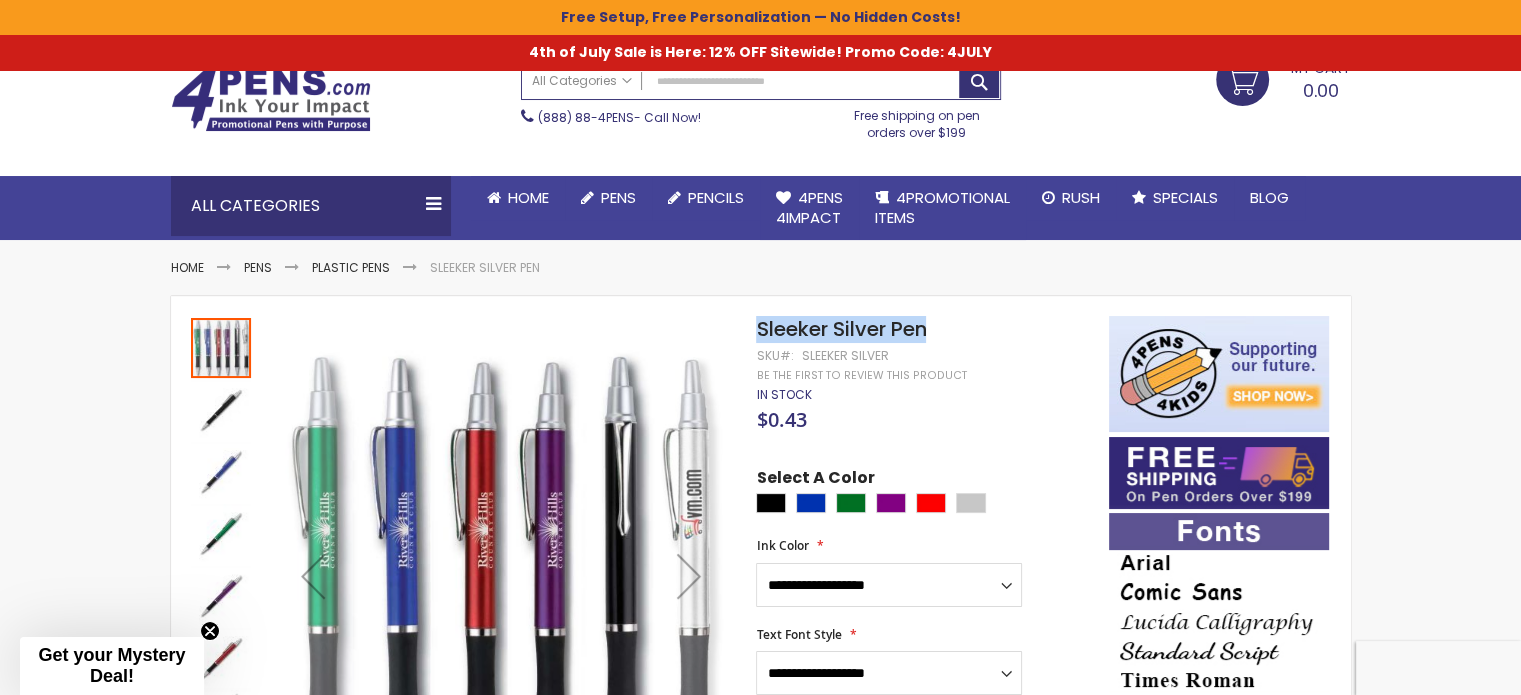 click at bounding box center [221, 348] 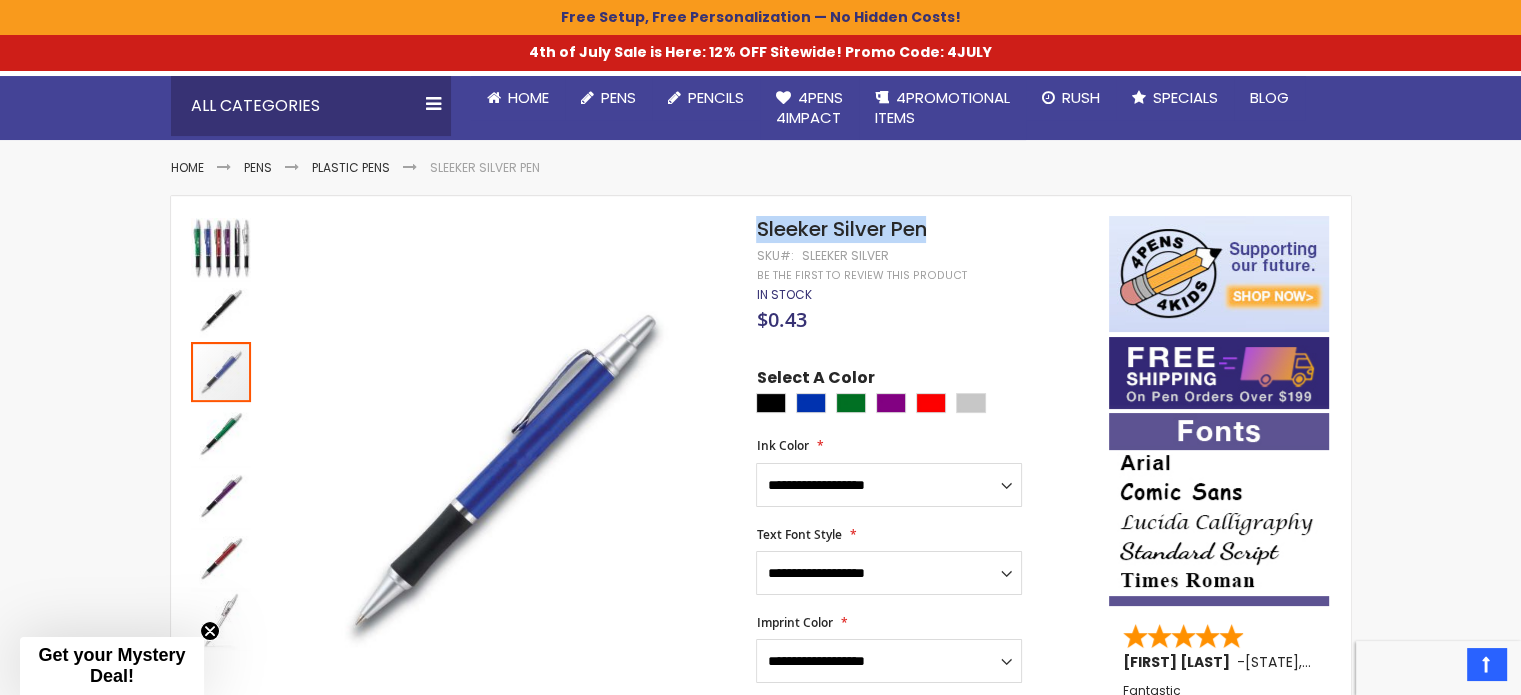 scroll, scrollTop: 284, scrollLeft: 0, axis: vertical 